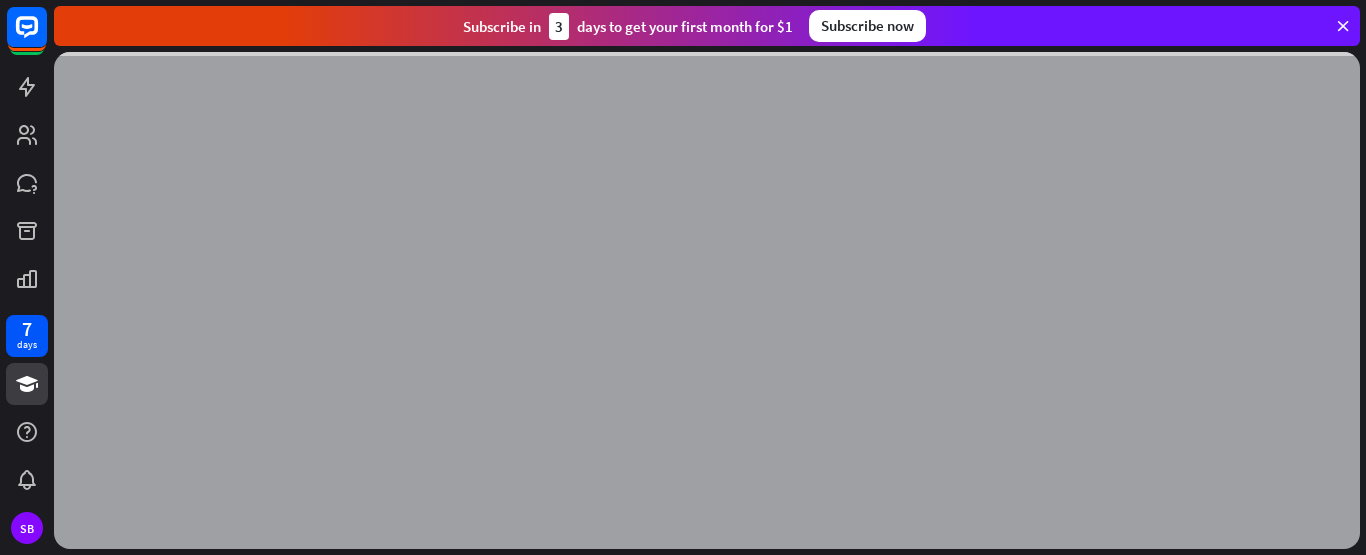 scroll, scrollTop: 0, scrollLeft: 0, axis: both 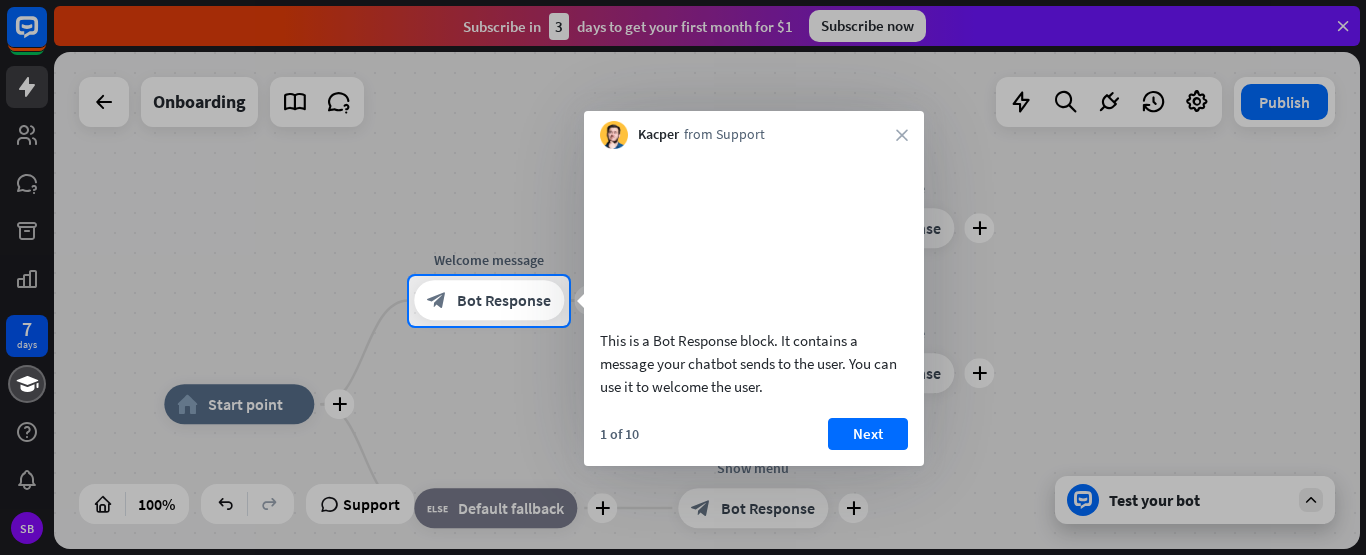 click at bounding box center (683, 138) 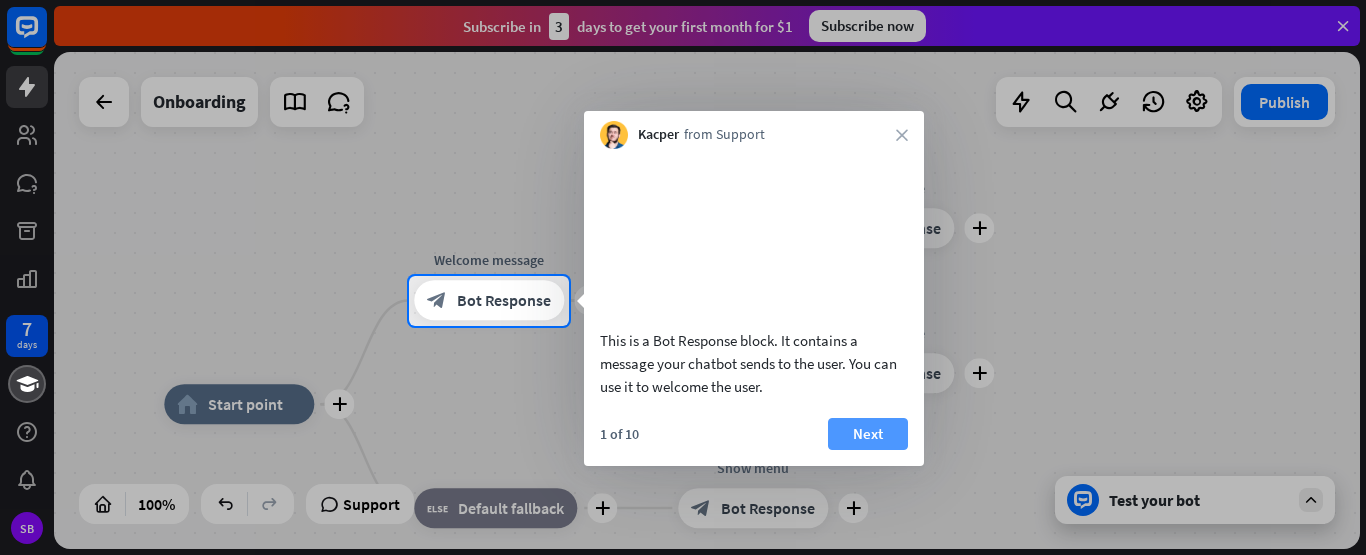 click on "Next" at bounding box center (868, 434) 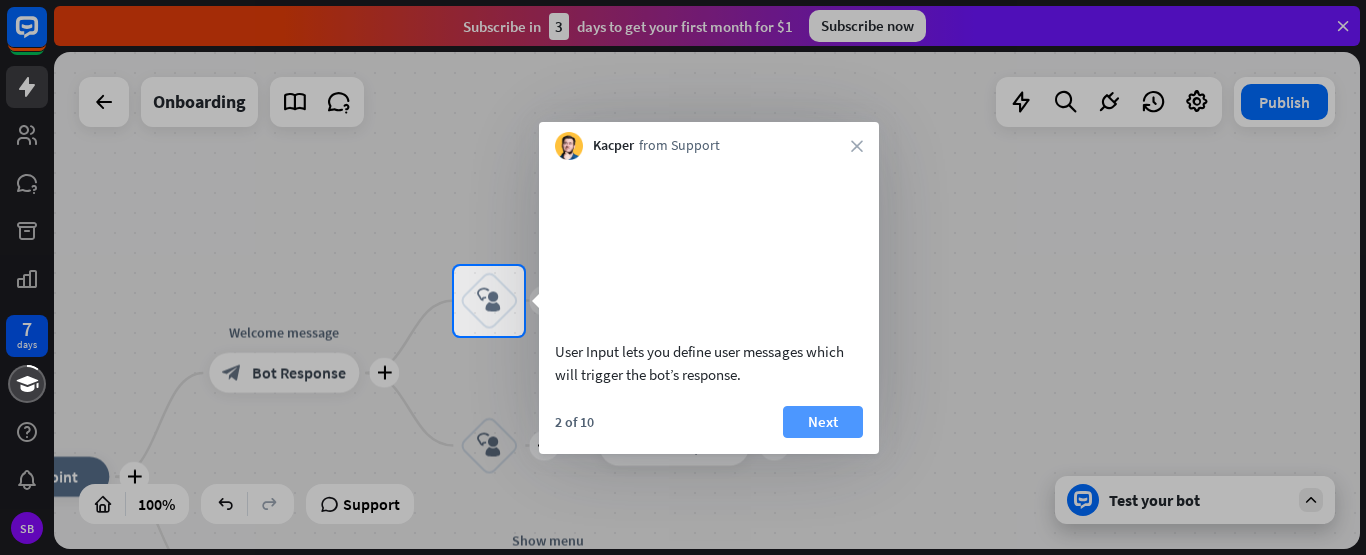 click on "Next" at bounding box center [823, 422] 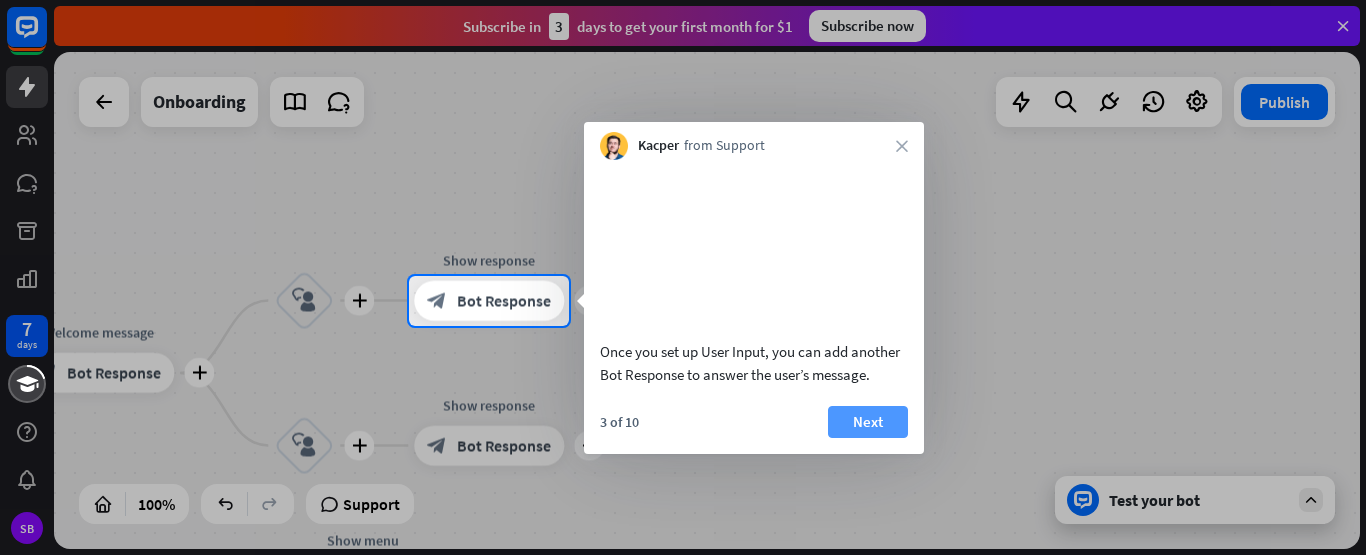 click on "Next" at bounding box center [868, 422] 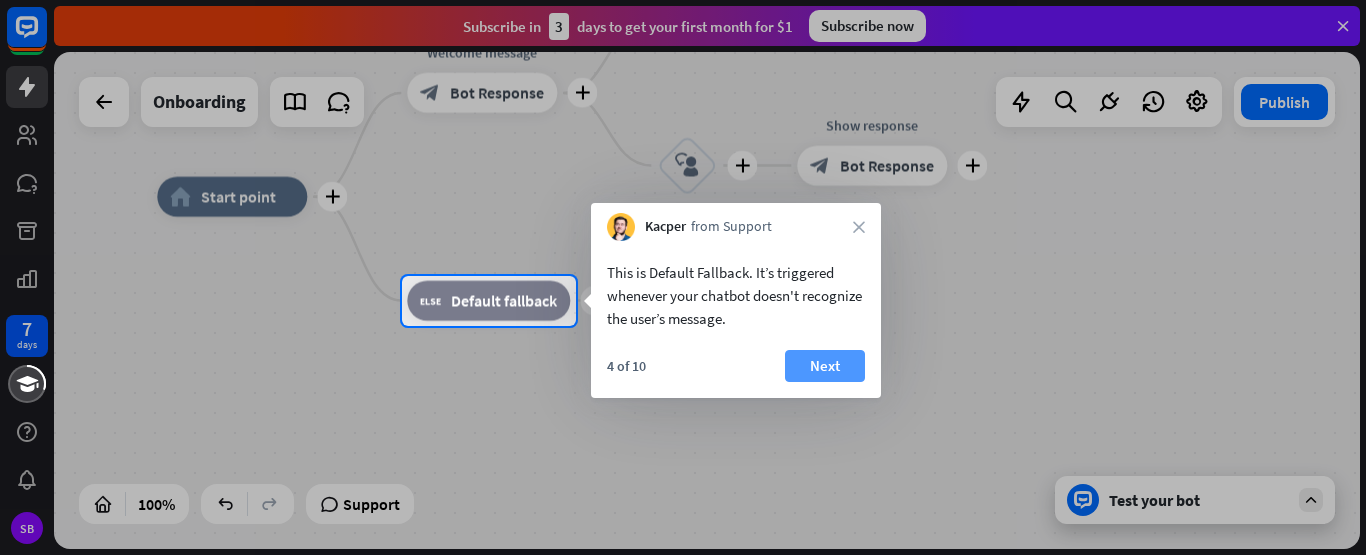 click on "Next" at bounding box center (825, 366) 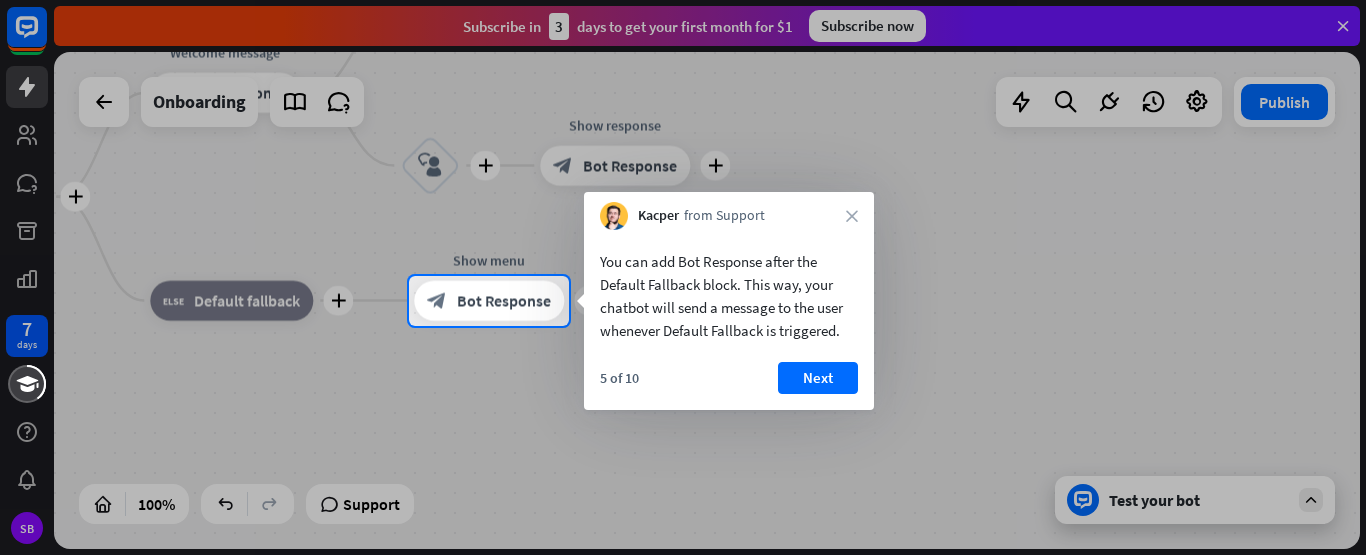 click on "Next" at bounding box center (818, 378) 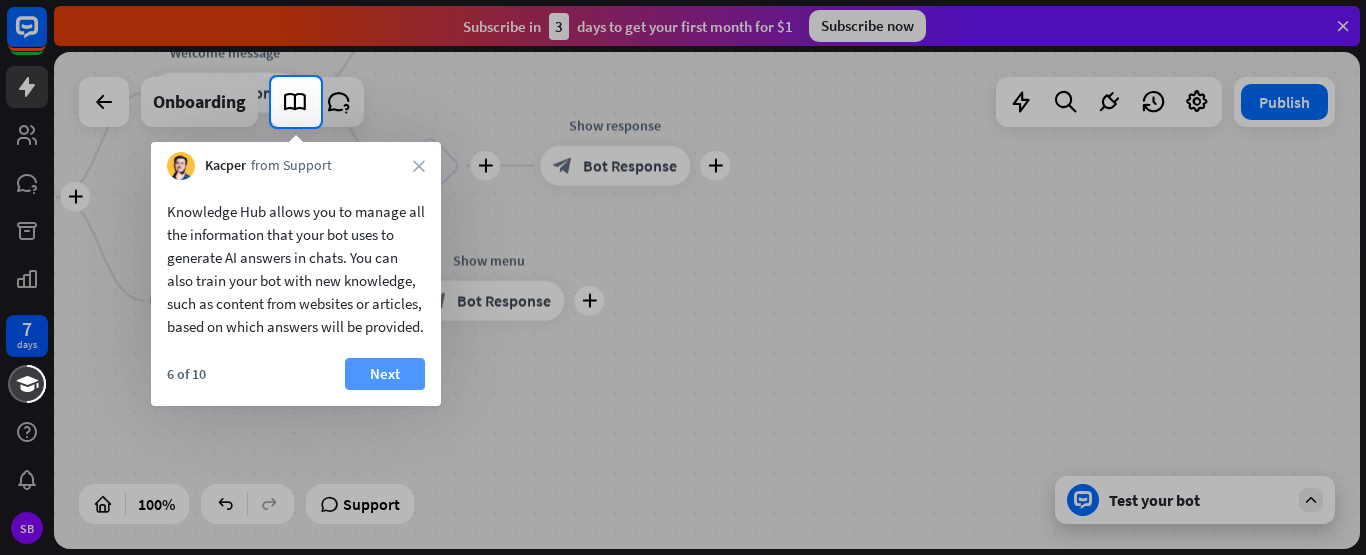 click on "Next" at bounding box center (385, 374) 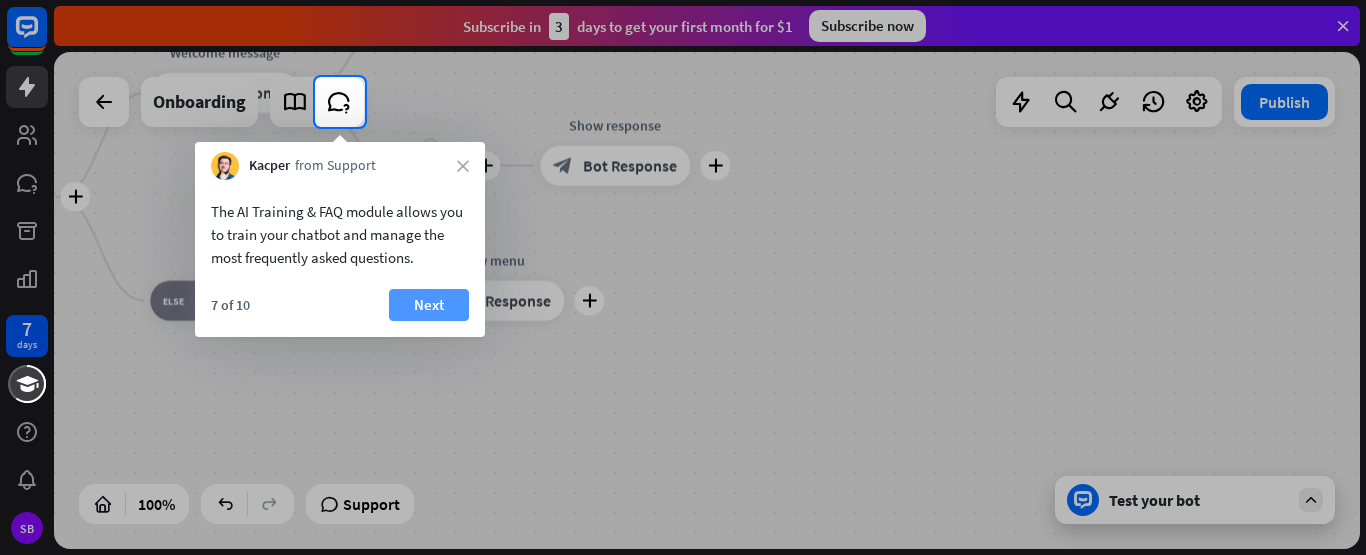 click on "Next" at bounding box center [429, 305] 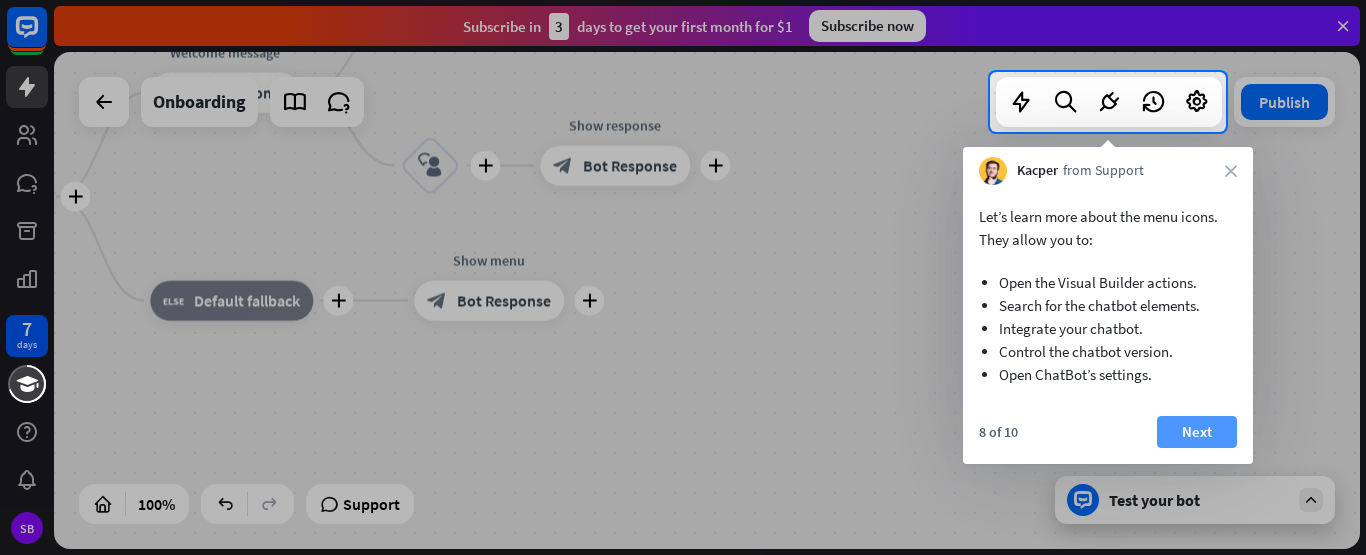 click on "Next" at bounding box center (1197, 432) 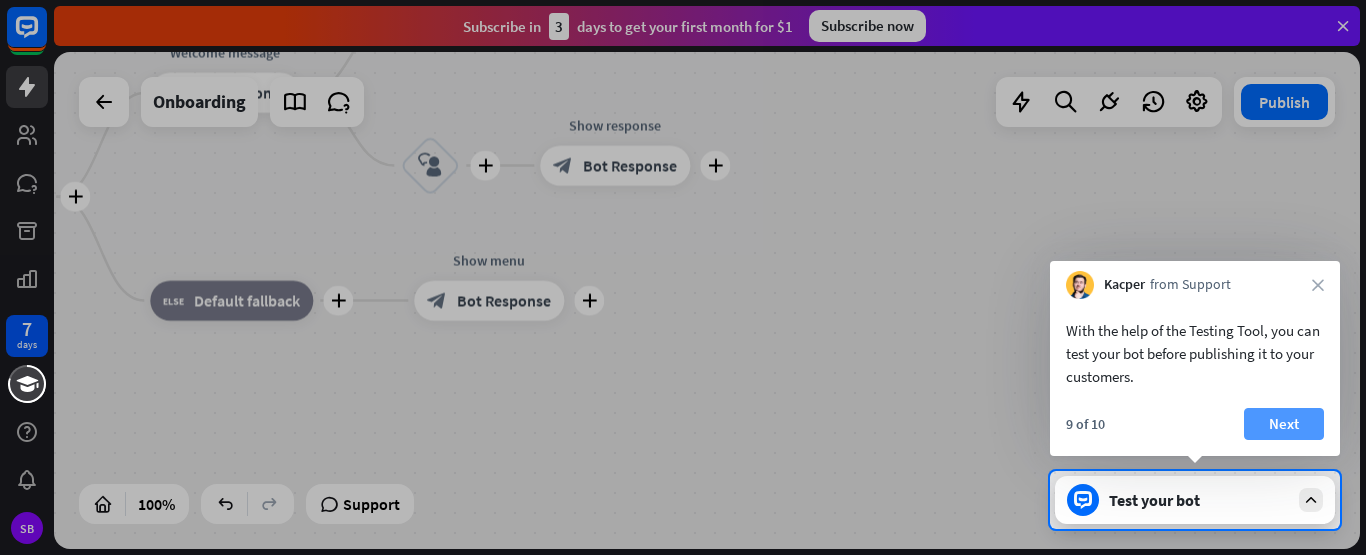 click on "Next" at bounding box center [1284, 424] 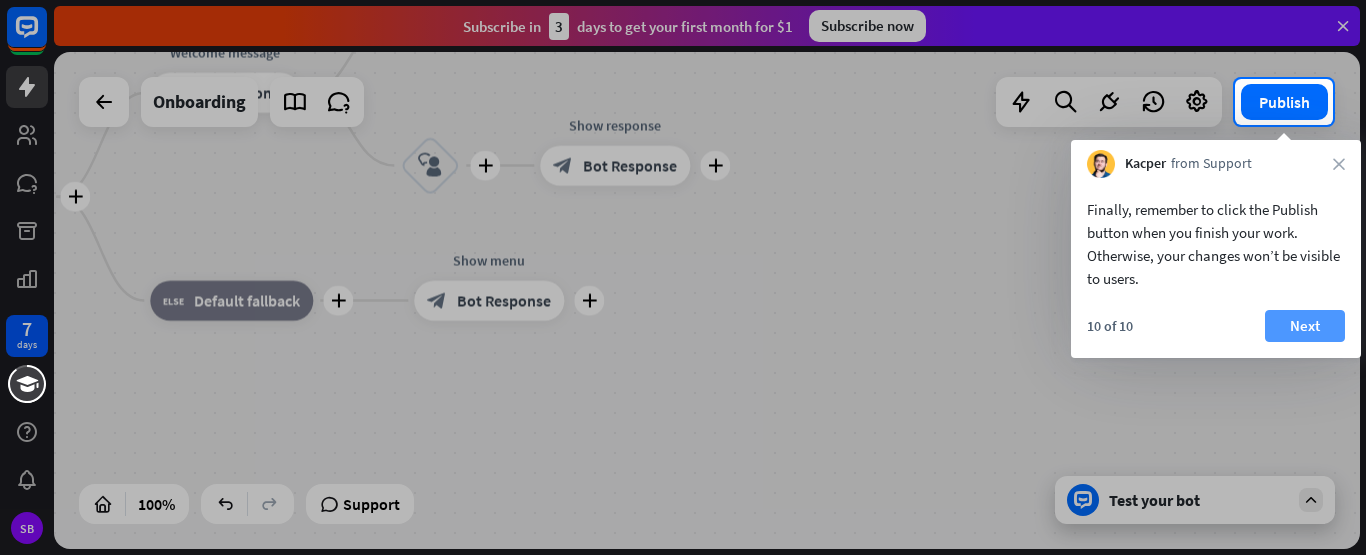 click on "Next" at bounding box center [1305, 326] 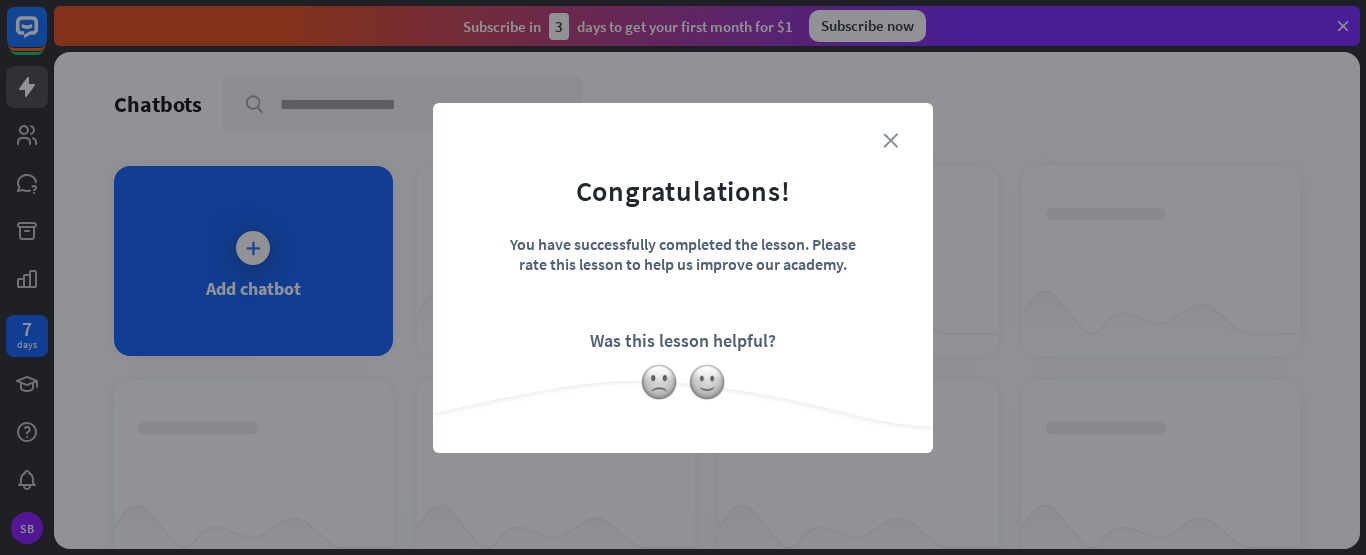 click on "close" at bounding box center (890, 140) 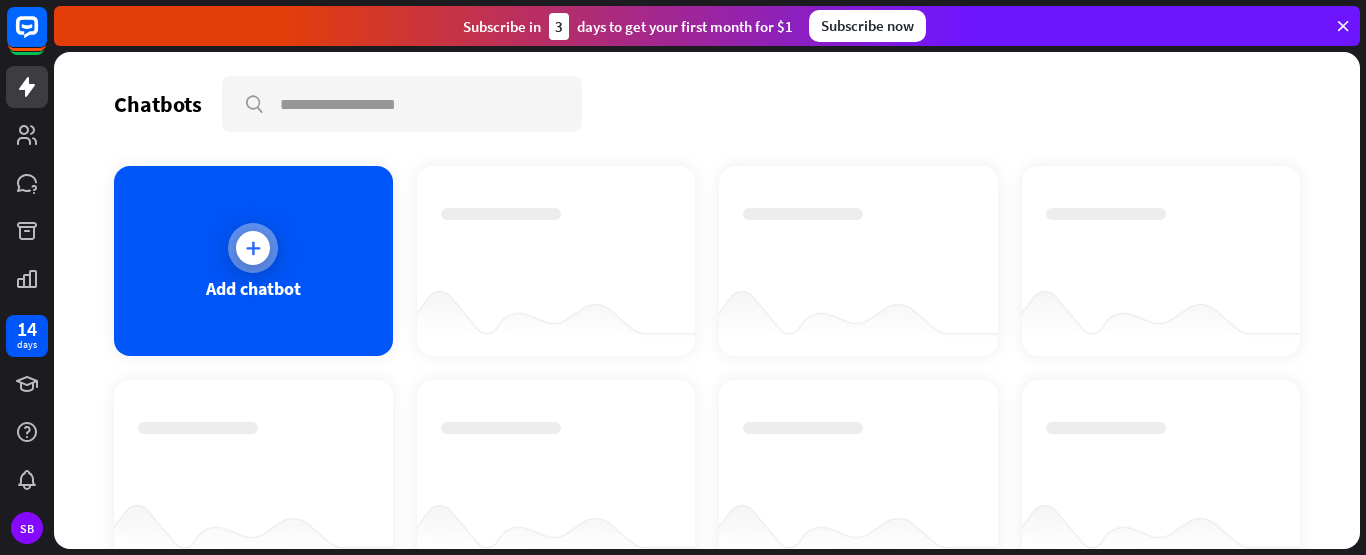 click on "Add chatbot" at bounding box center [253, 261] 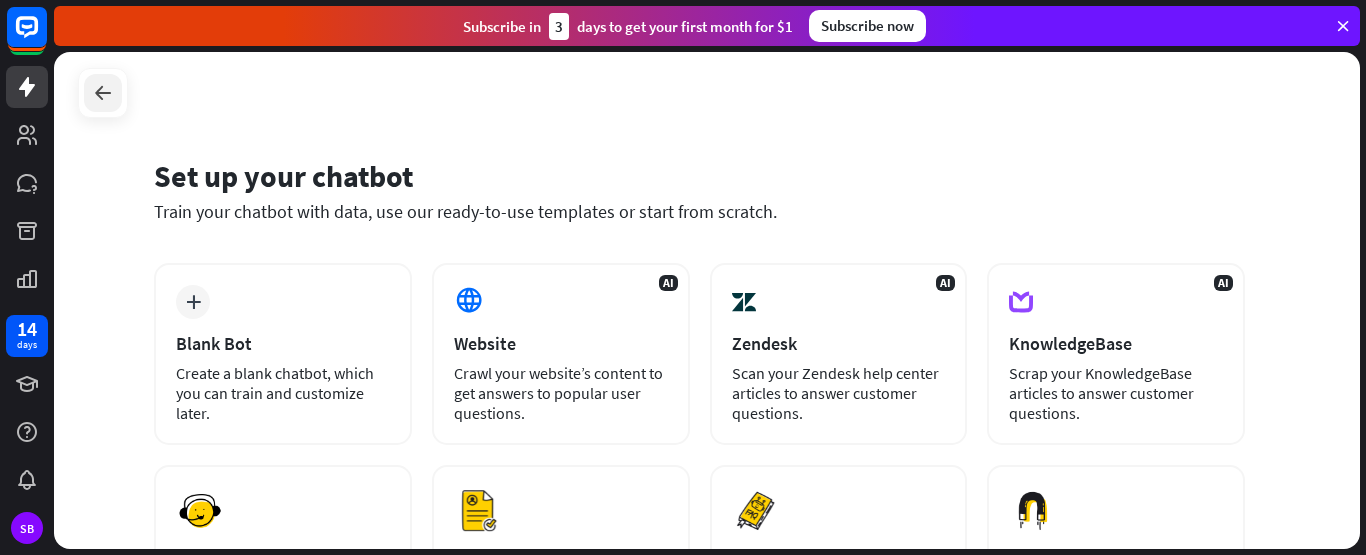 click at bounding box center (103, 93) 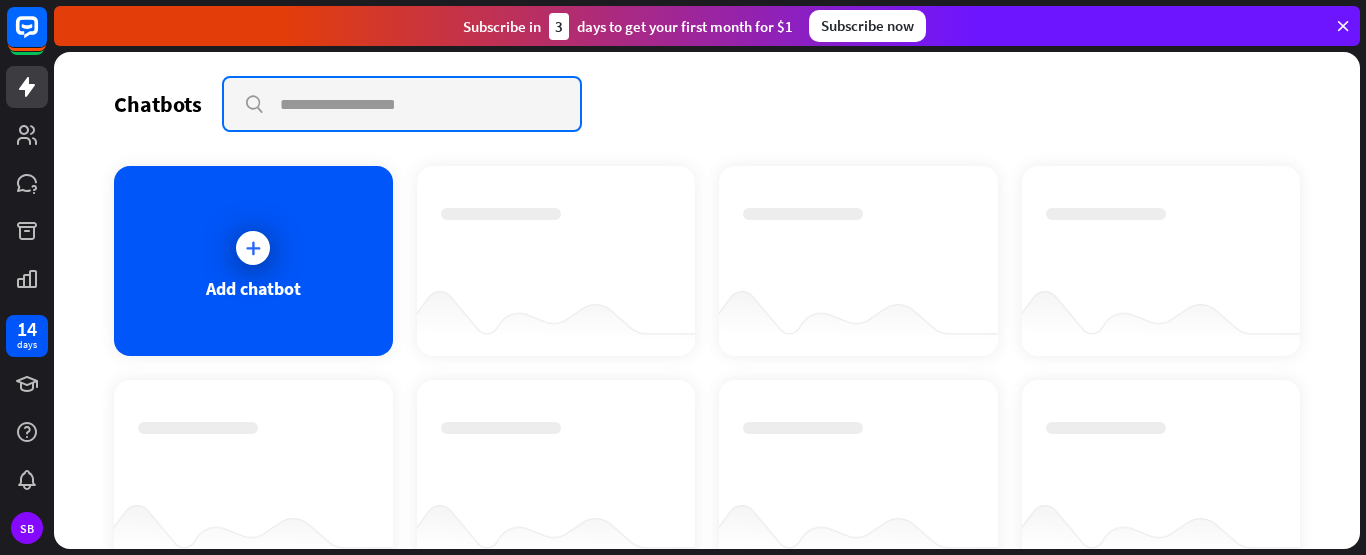 click at bounding box center [402, 104] 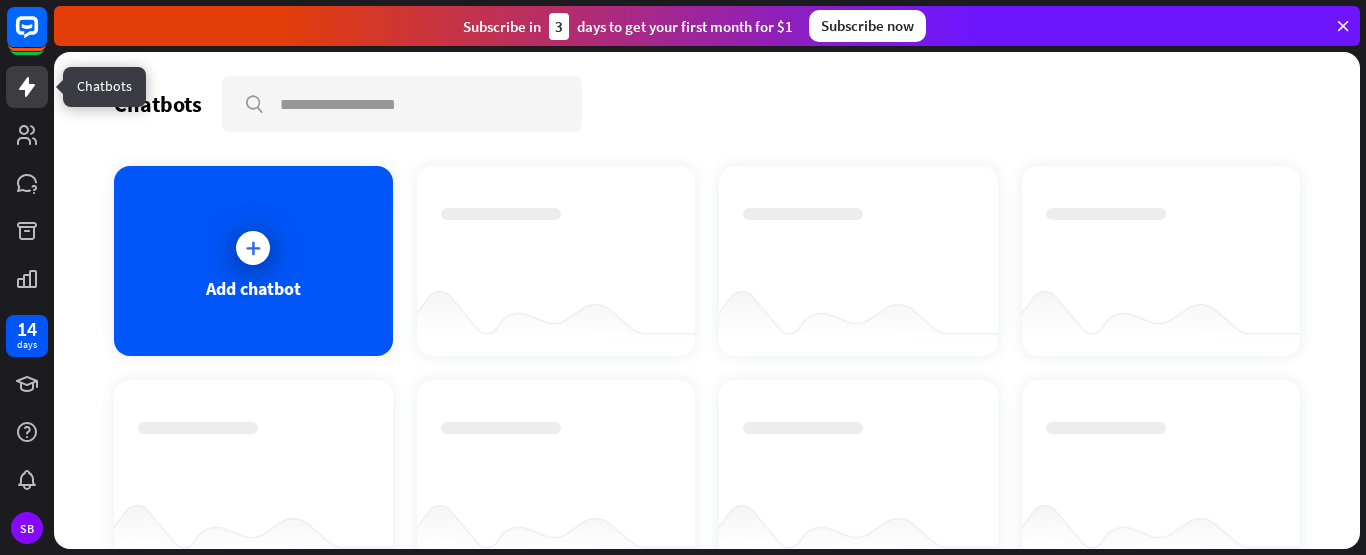 click 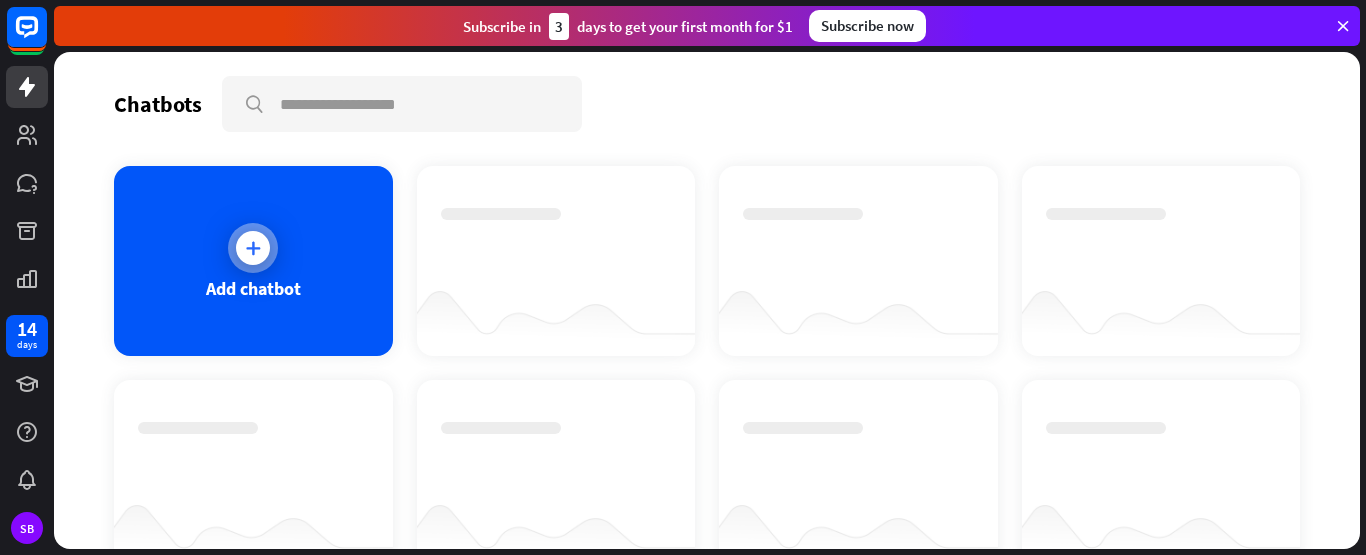 click at bounding box center (253, 248) 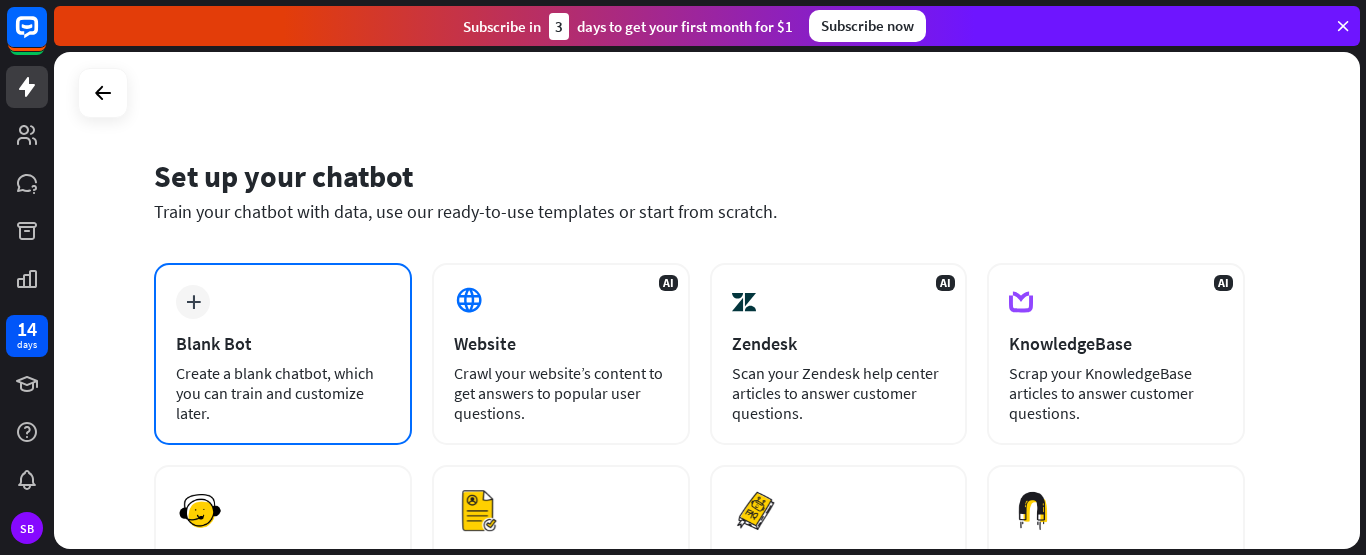 click on "Blank Bot" at bounding box center (283, 343) 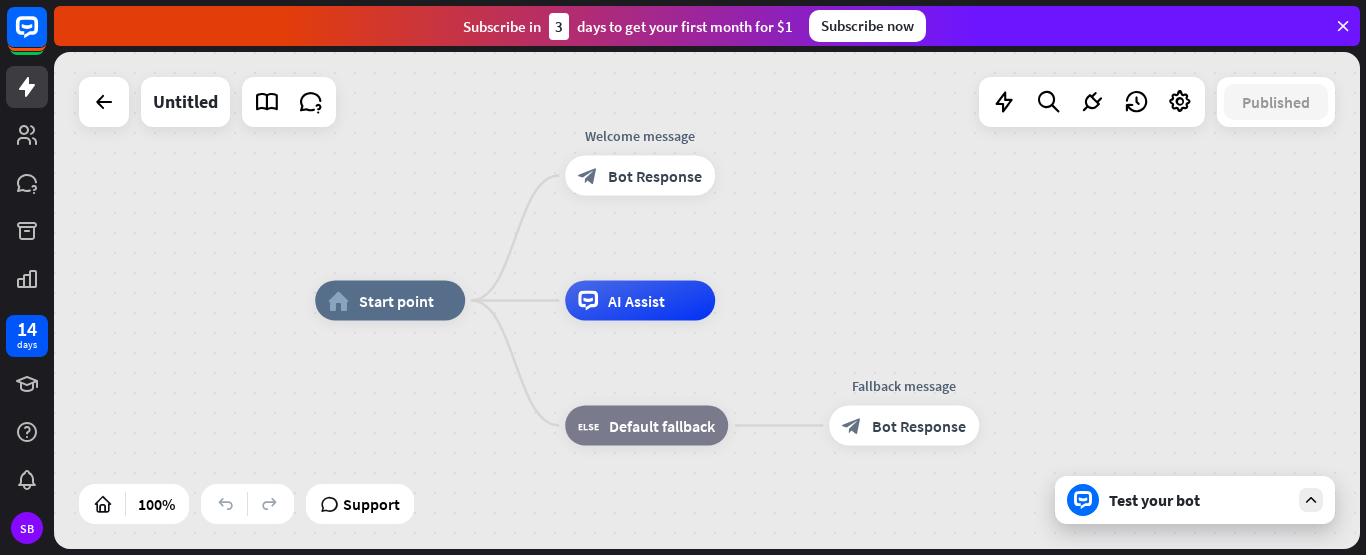 click on "Test your bot" at bounding box center [1199, 500] 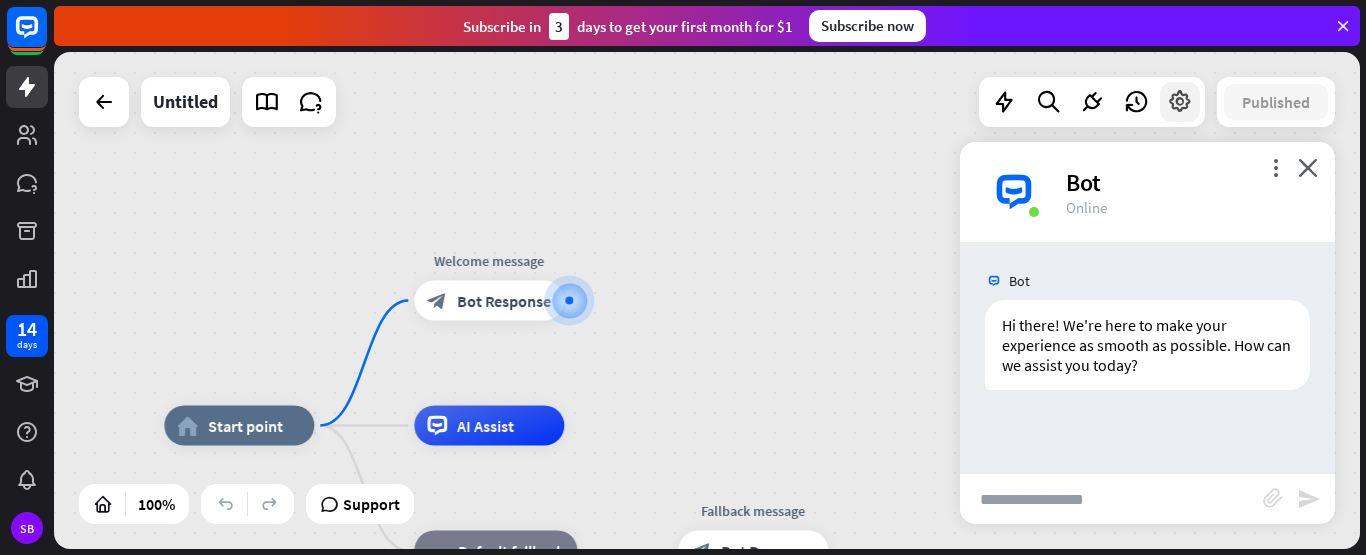 click at bounding box center (1180, 102) 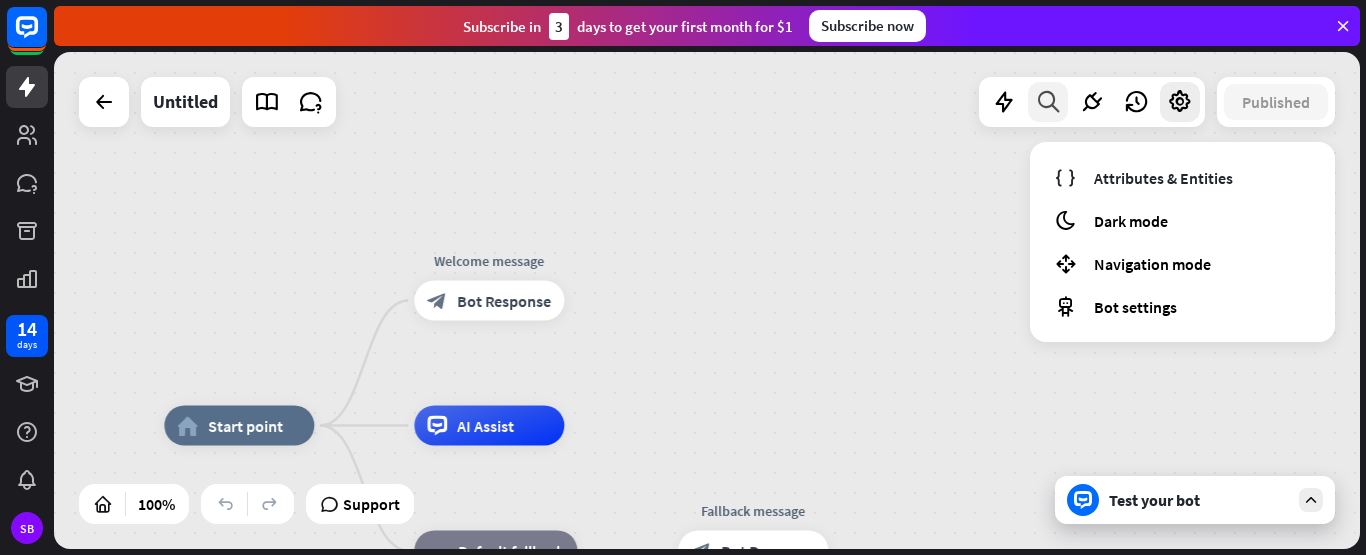 click at bounding box center (1048, 102) 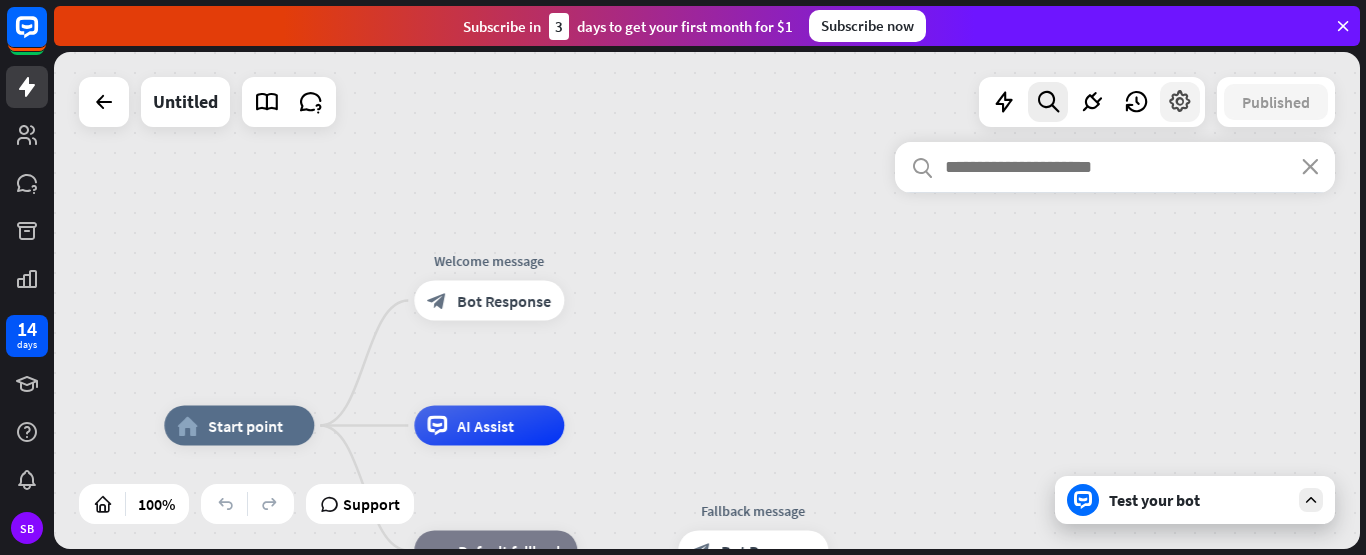 click at bounding box center (1180, 102) 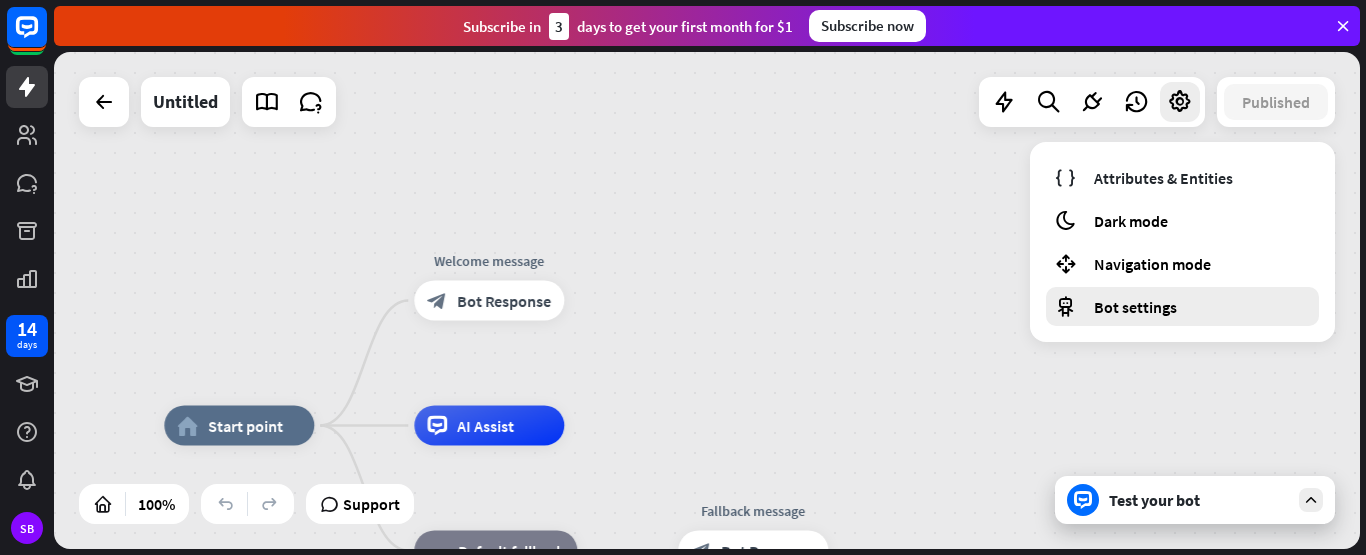 click on "Bot settings" at bounding box center (1135, 307) 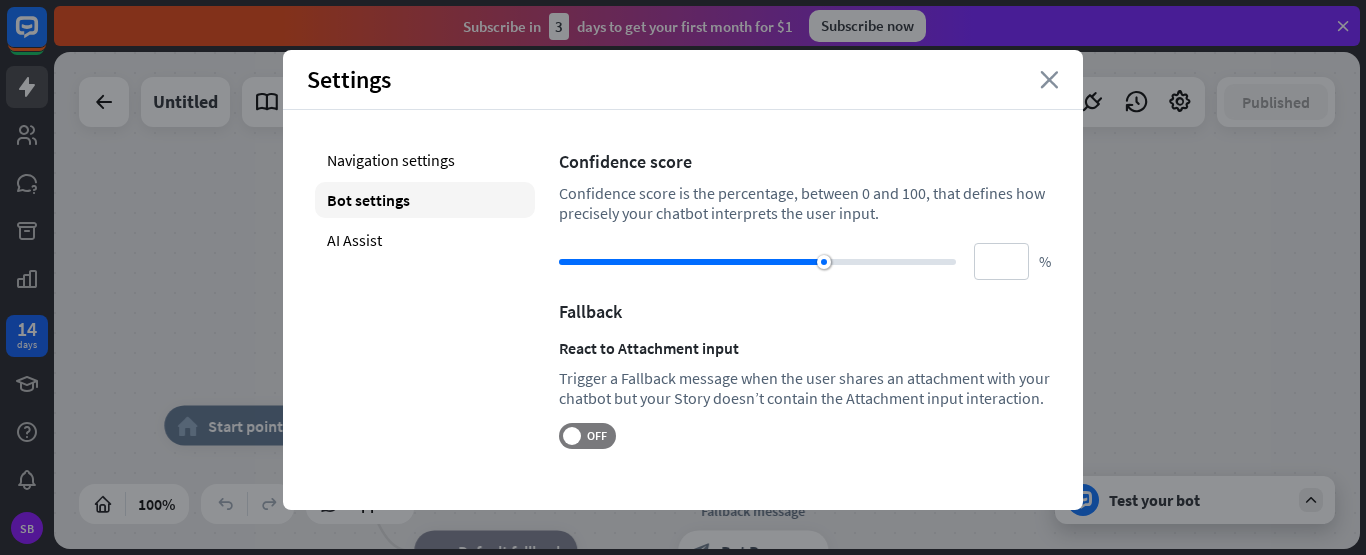 click on "close" at bounding box center [1049, 80] 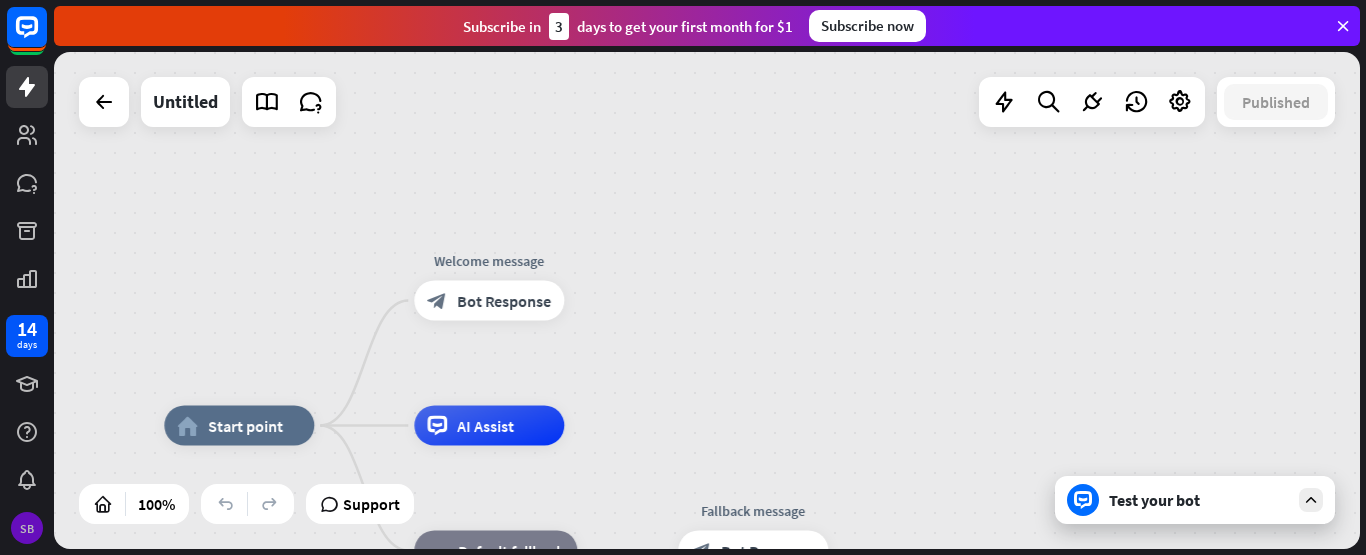 click on "SB" at bounding box center [27, 528] 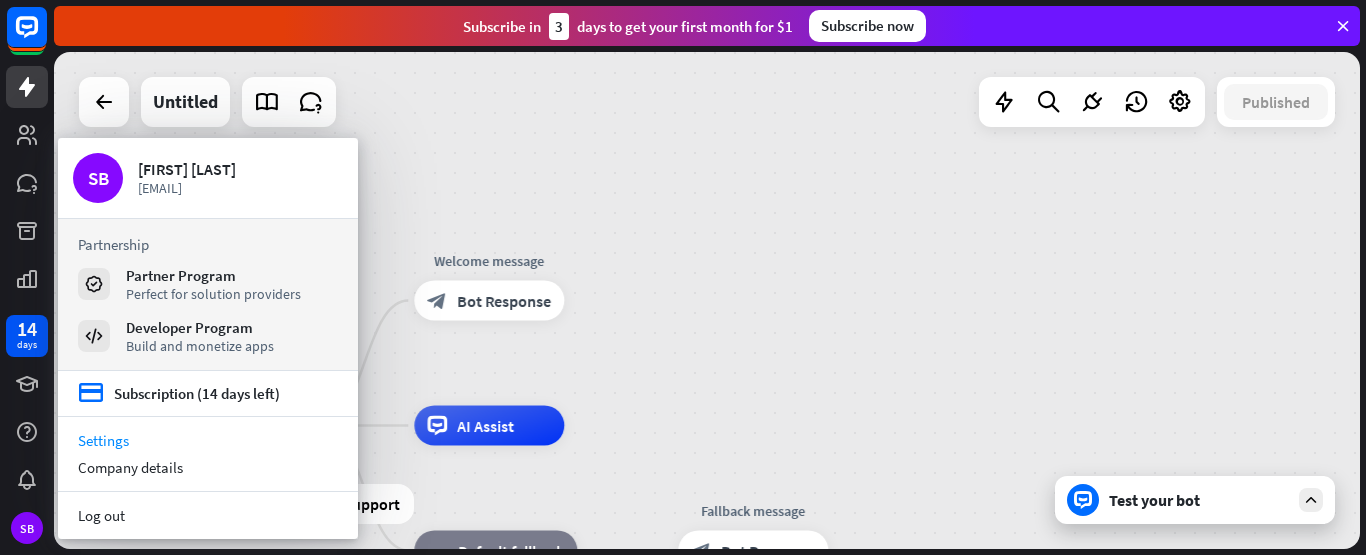 click on "Settings" at bounding box center (208, 440) 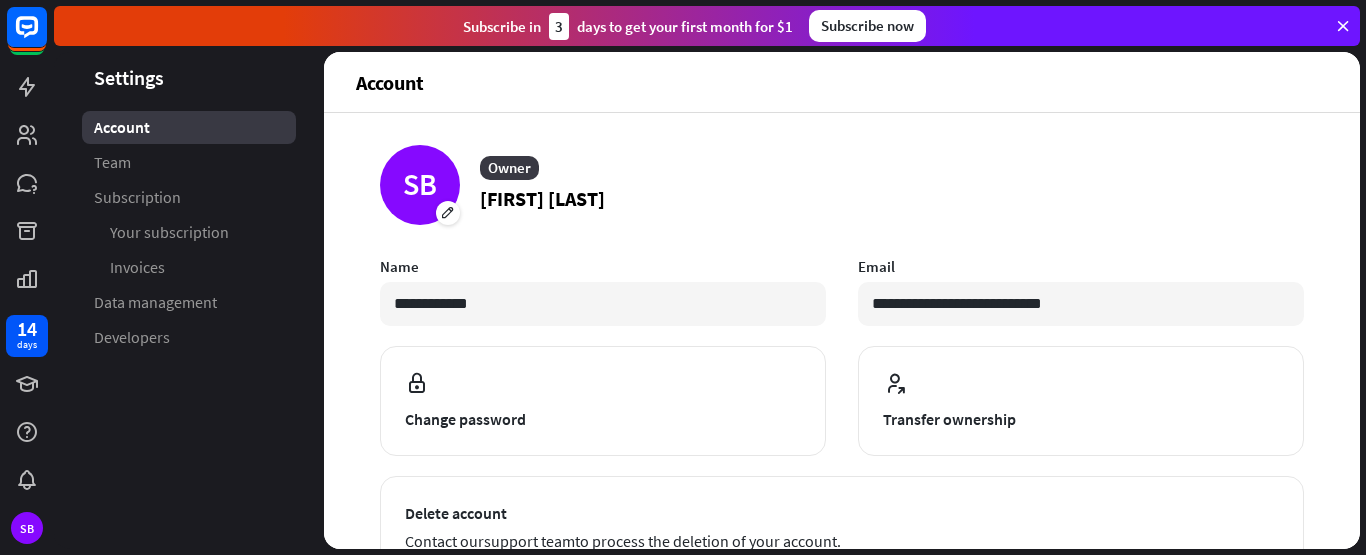scroll, scrollTop: 332, scrollLeft: 0, axis: vertical 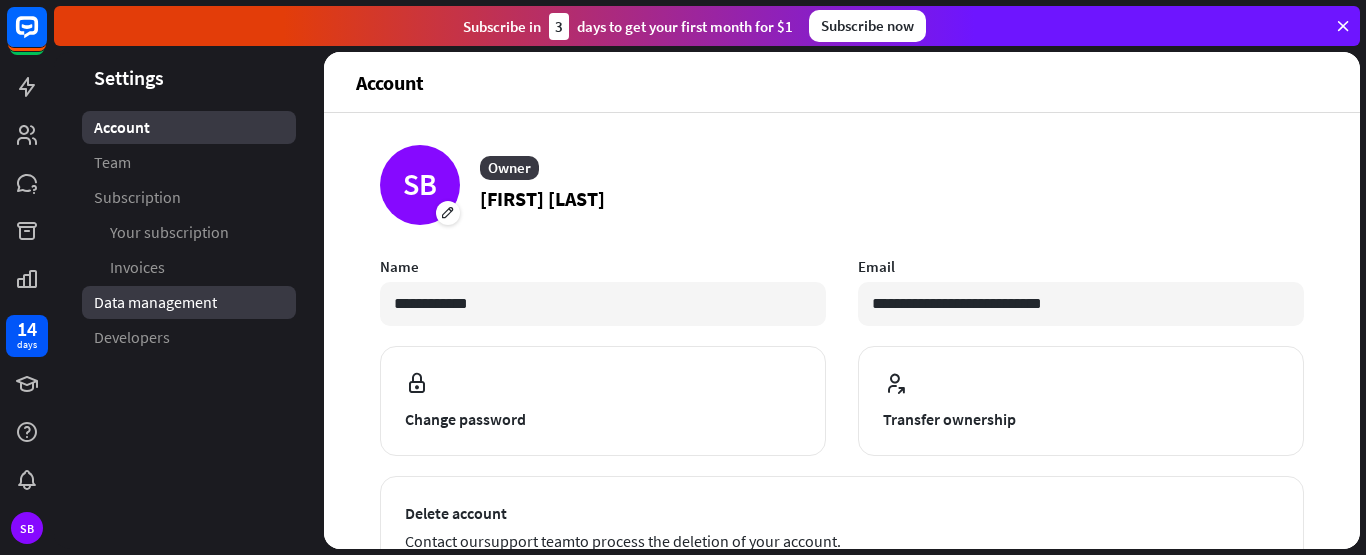click on "Data management" at bounding box center (155, 302) 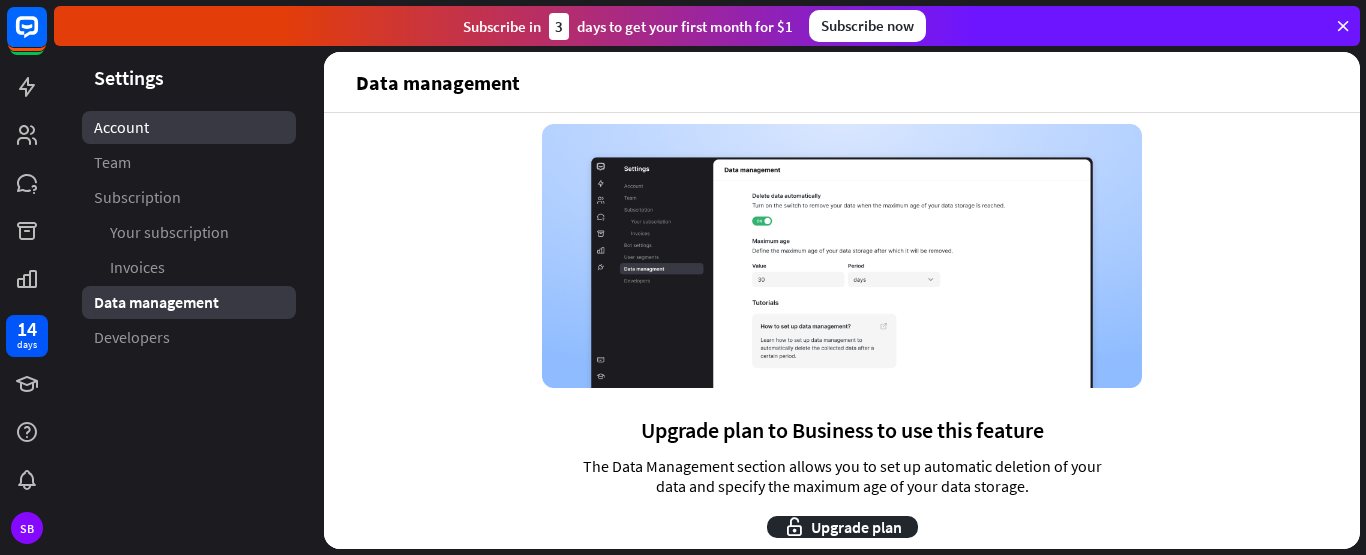 click on "Account" at bounding box center [121, 127] 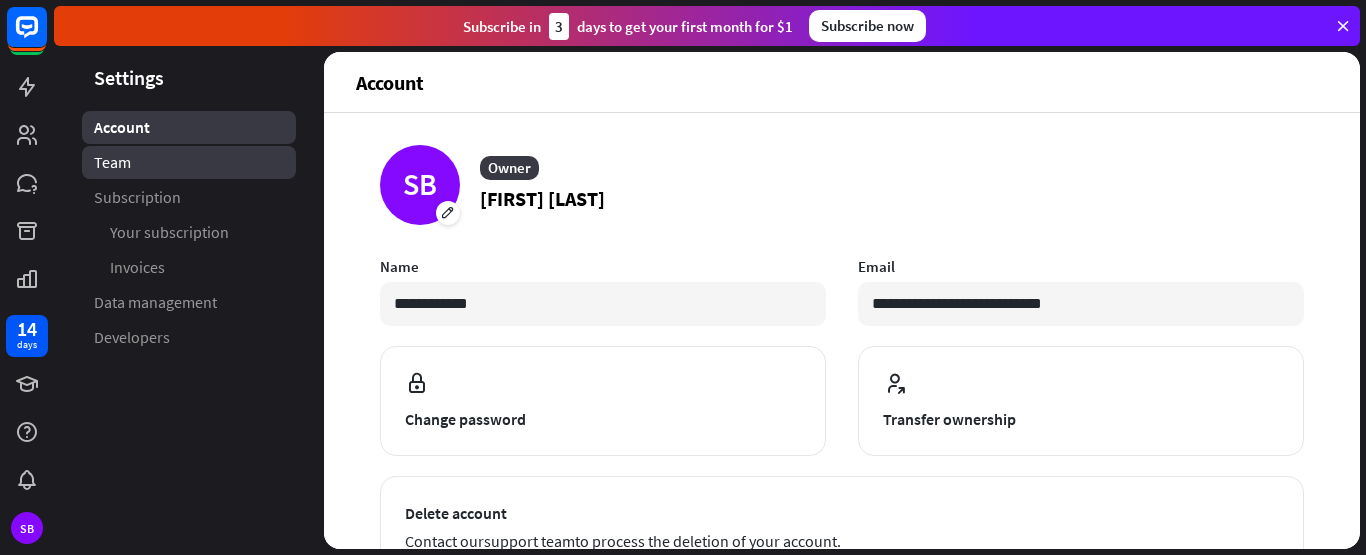 click on "Team" at bounding box center [189, 162] 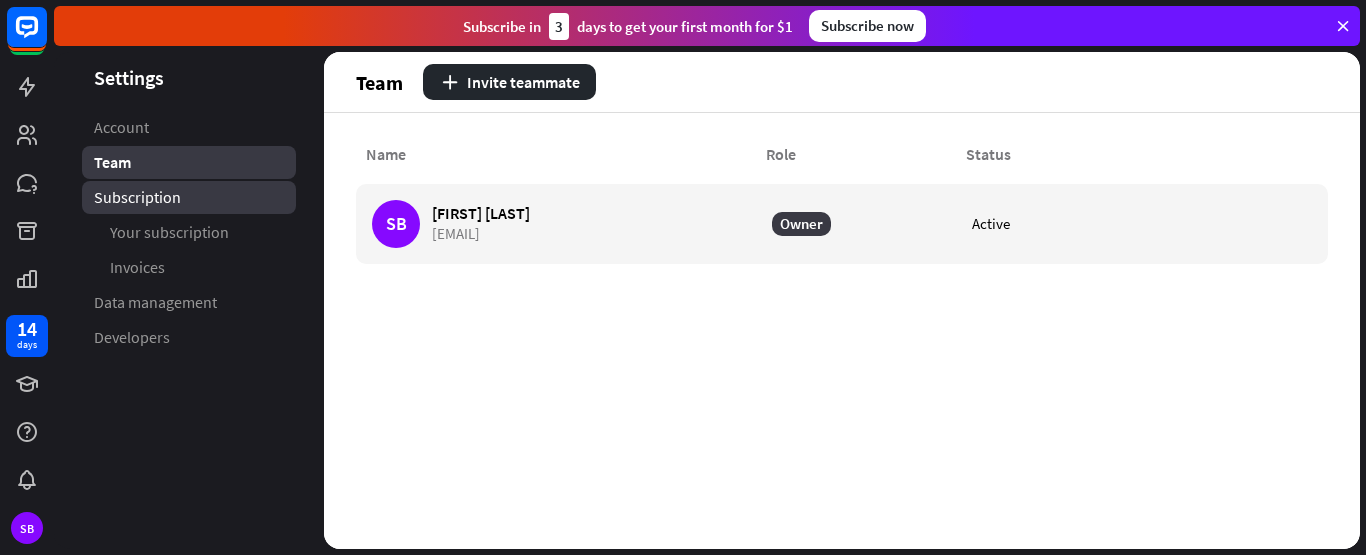 click on "Subscription" at bounding box center [137, 197] 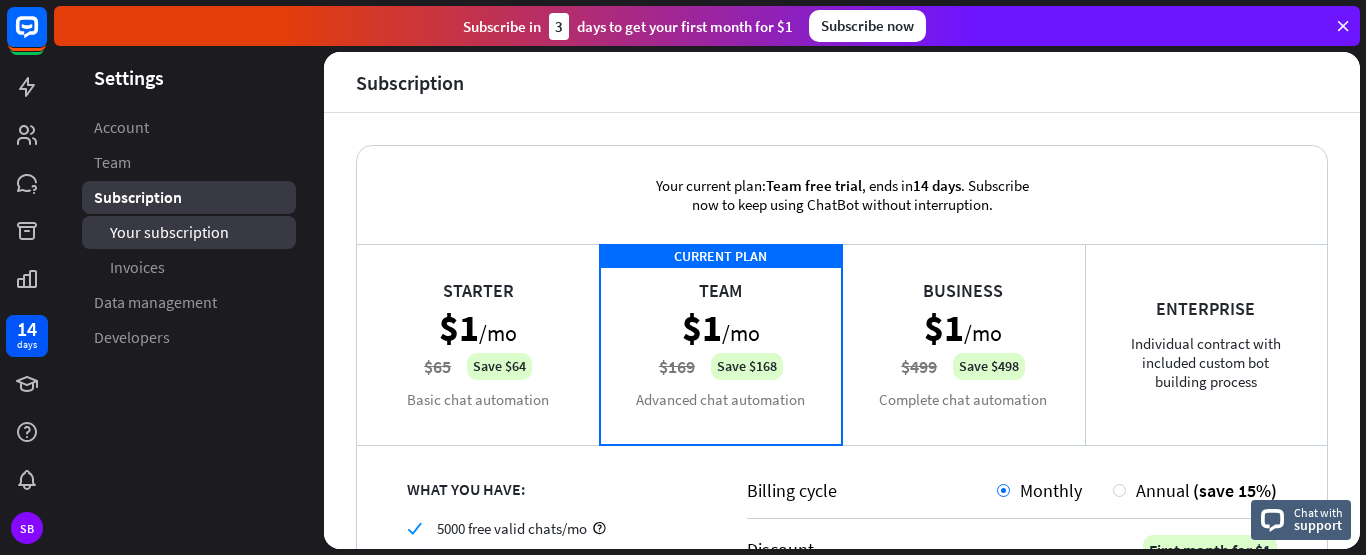 click on "Your subscription" at bounding box center [169, 232] 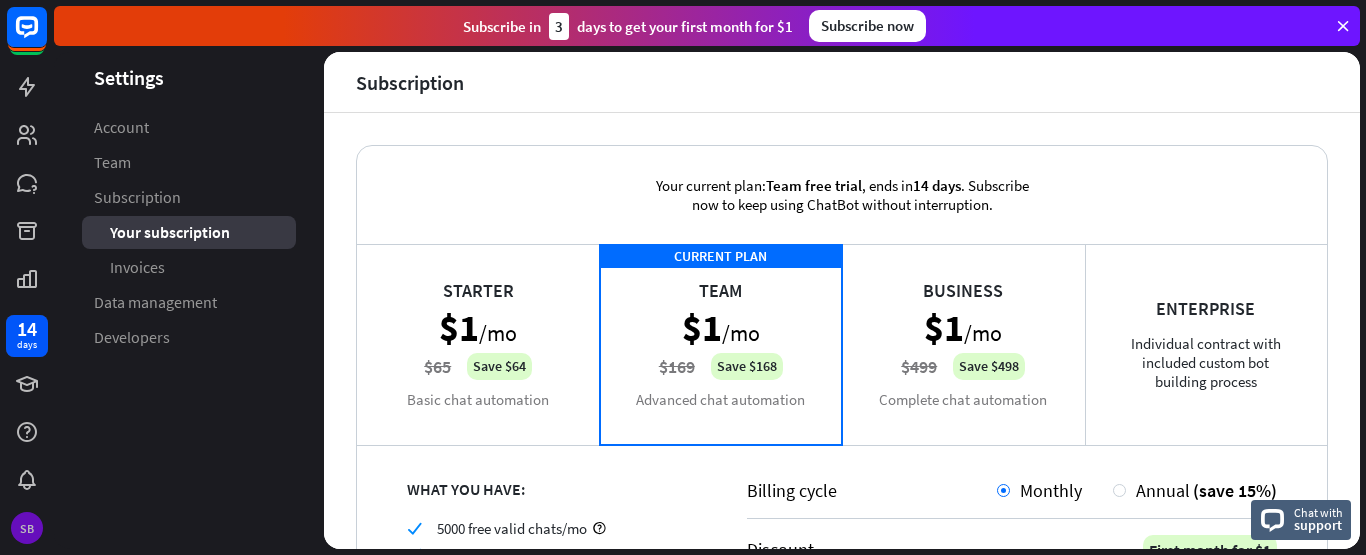 click on "SB" at bounding box center [27, 528] 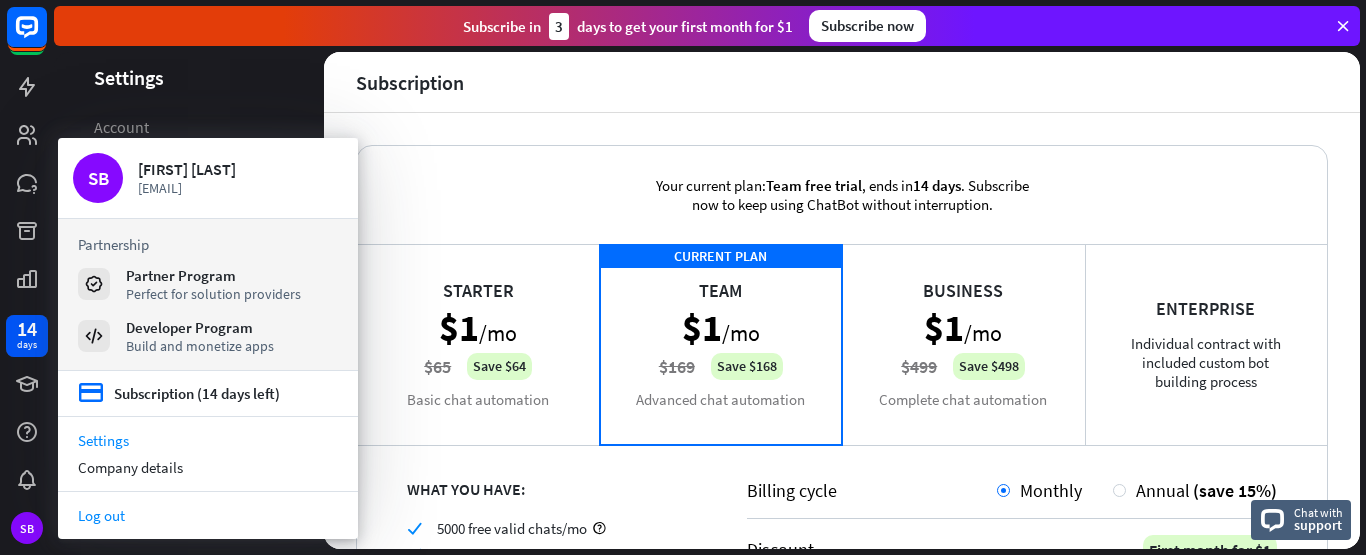 click on "Log out" at bounding box center [208, 515] 